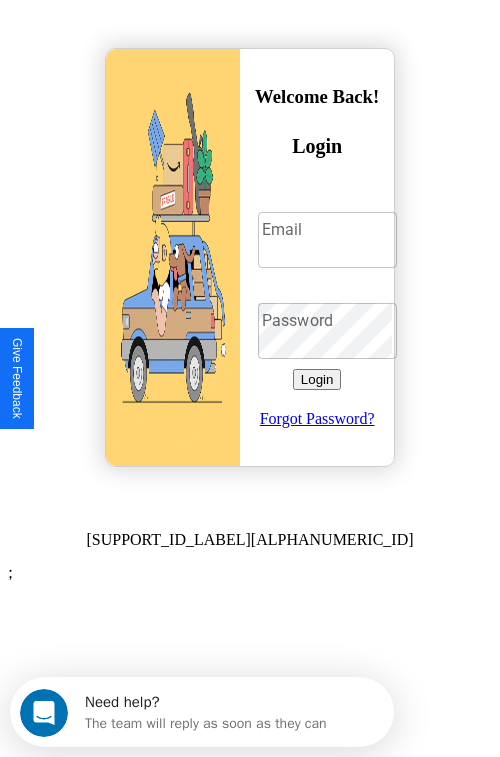 scroll, scrollTop: 0, scrollLeft: 0, axis: both 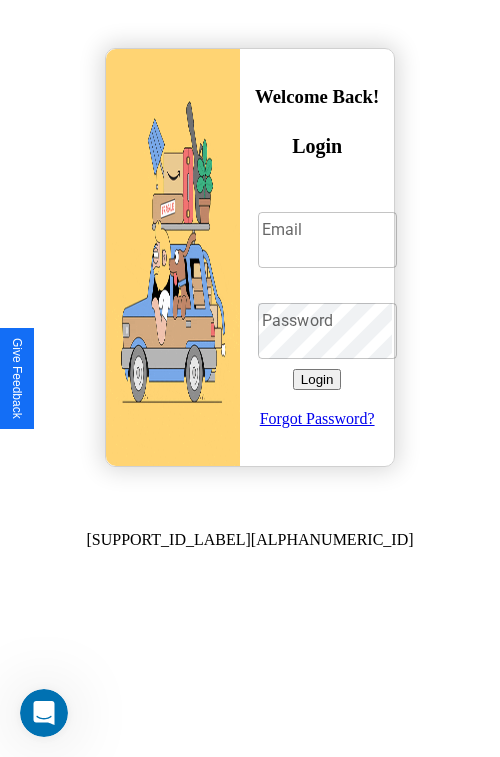 click on "Email" at bounding box center [327, 240] 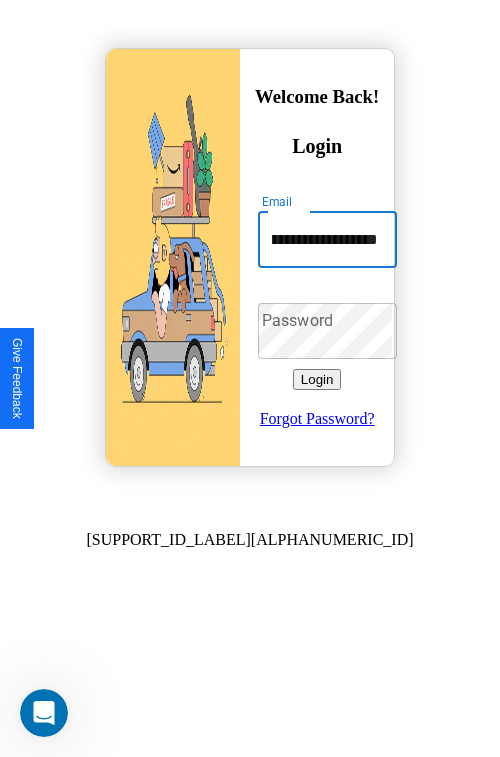 scroll, scrollTop: 0, scrollLeft: 57, axis: horizontal 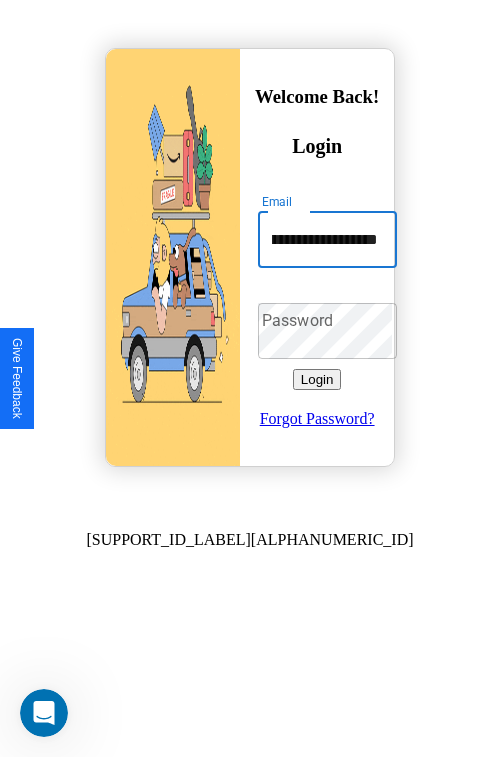 type on "[MASKED_DATA]" 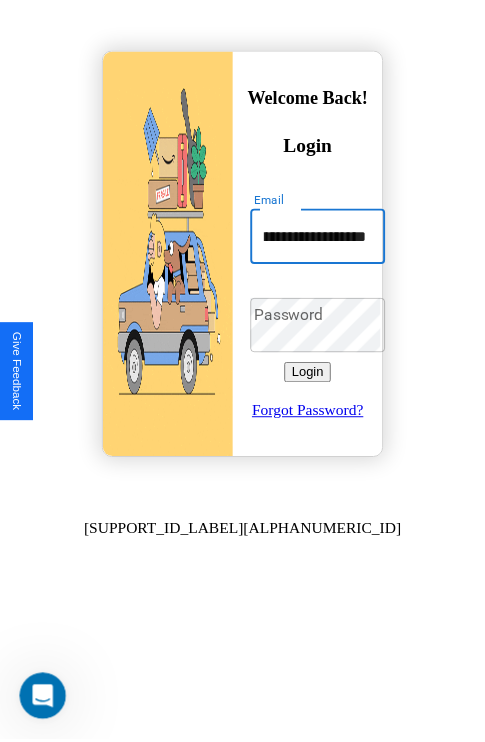 scroll, scrollTop: 0, scrollLeft: 0, axis: both 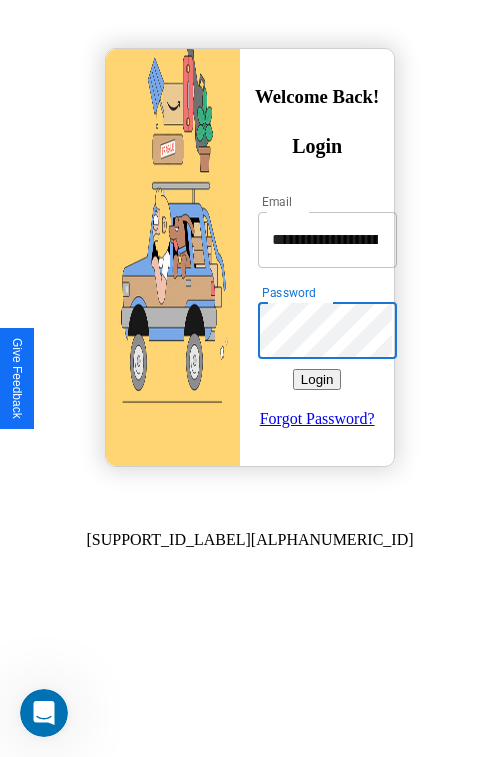 click on "Login" at bounding box center [317, 379] 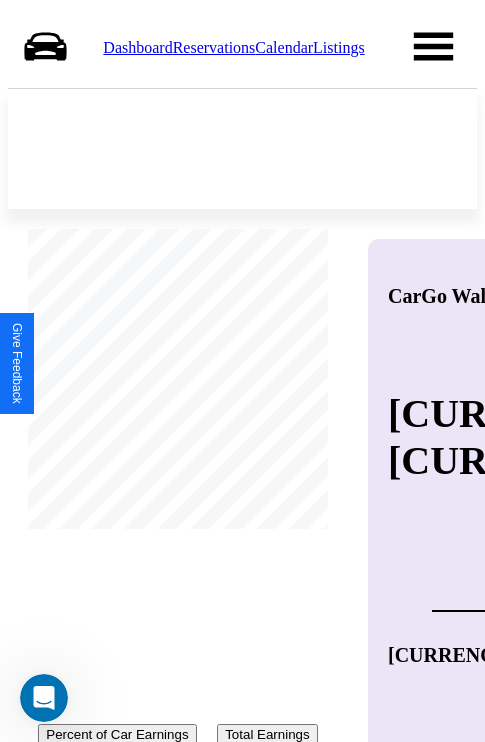 scroll, scrollTop: 0, scrollLeft: 0, axis: both 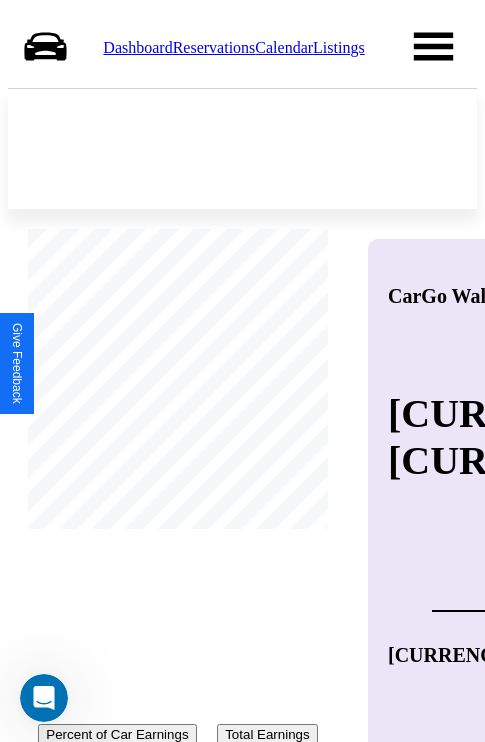 click on "Calendar" at bounding box center [284, 47] 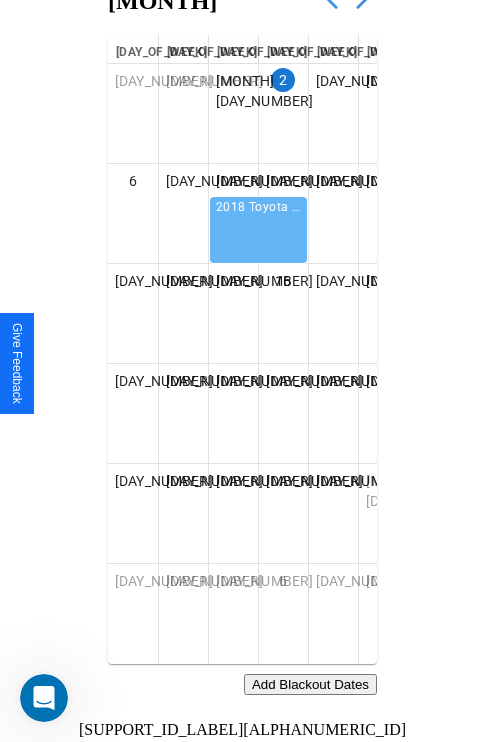 scroll, scrollTop: 242, scrollLeft: 0, axis: vertical 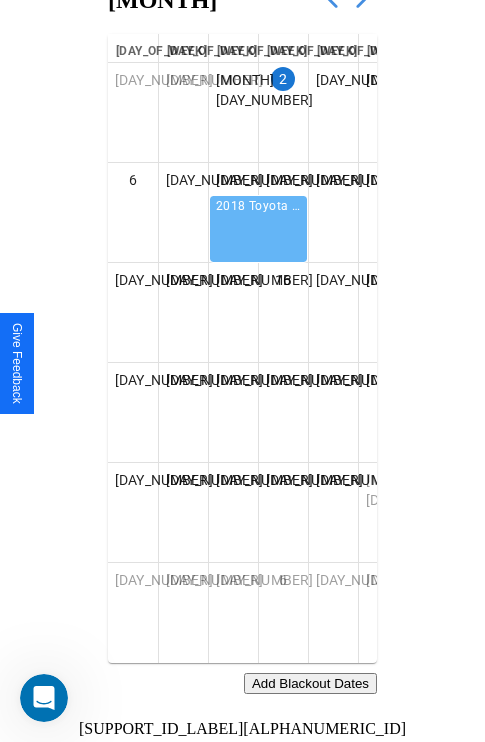 click on "Add Blackout Dates" at bounding box center (310, 683) 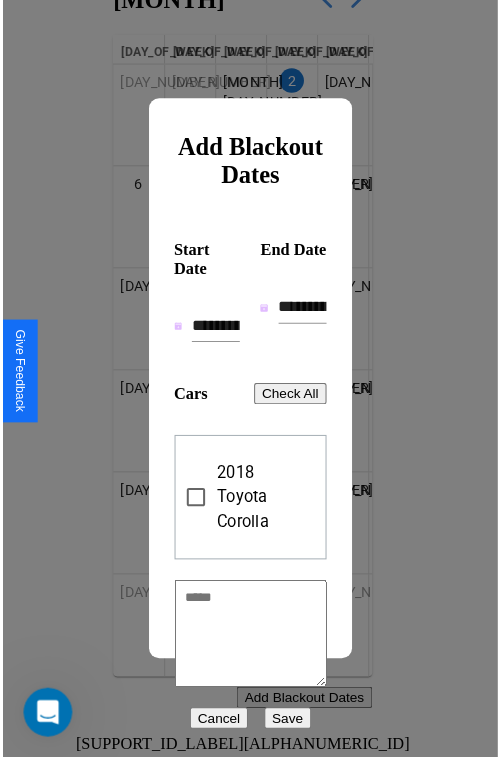 scroll, scrollTop: 227, scrollLeft: 0, axis: vertical 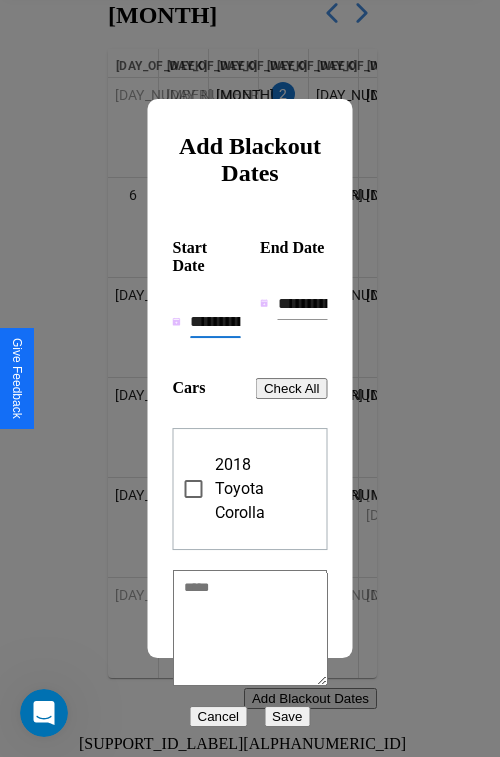 click on "[MASKED_DATA]" at bounding box center [215, 322] 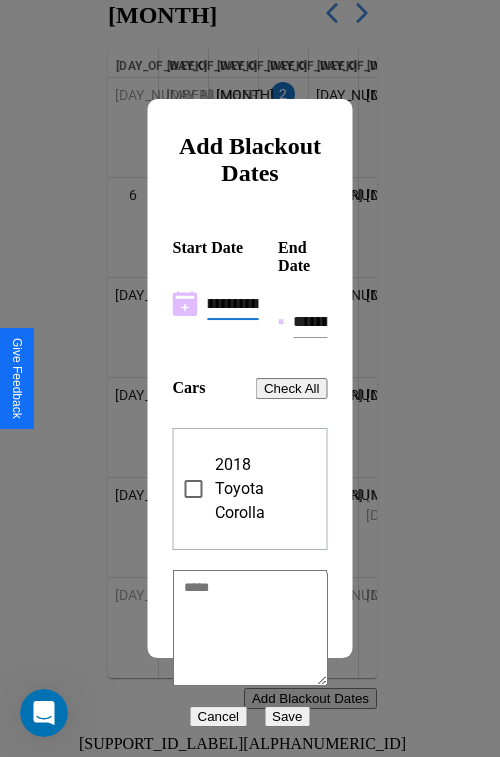 scroll, scrollTop: 0, scrollLeft: 37, axis: horizontal 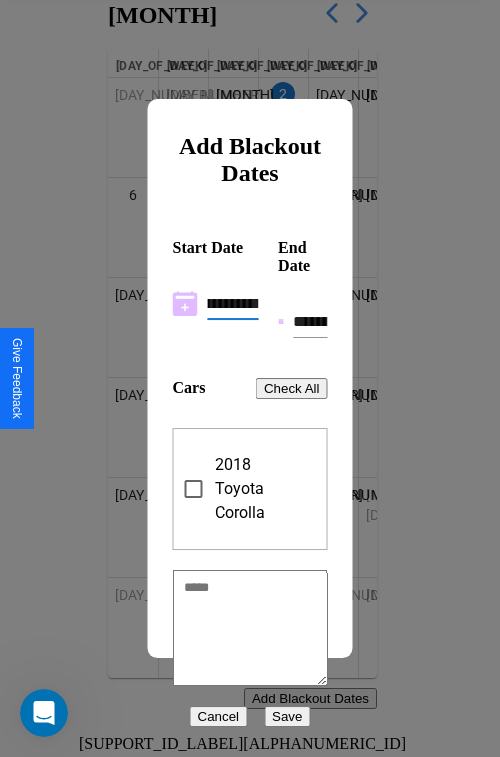 type on "[MASKED_DATA]" 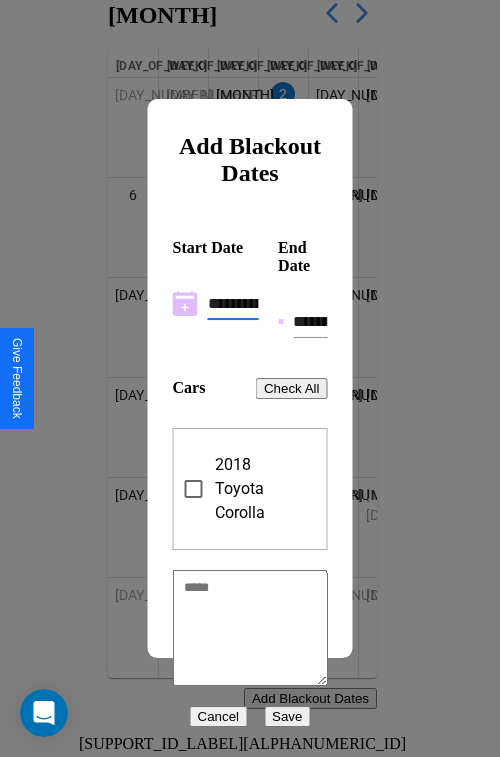 click on "[MASKED_DATA]" at bounding box center [310, 322] 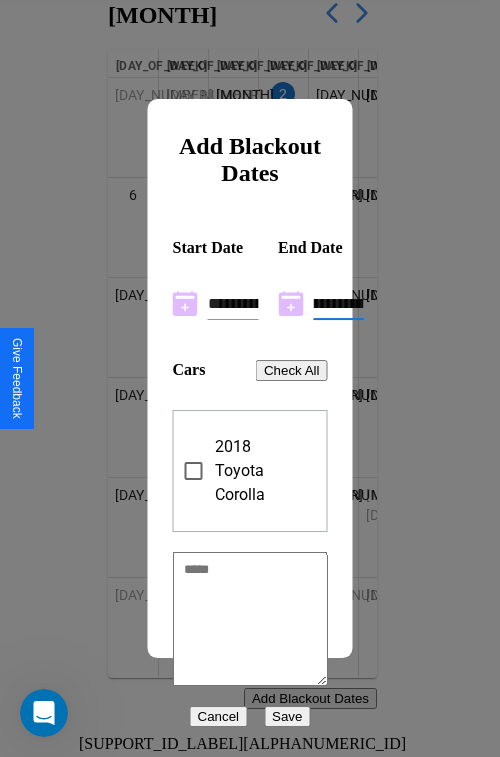 type on "[MASKED_DATA]" 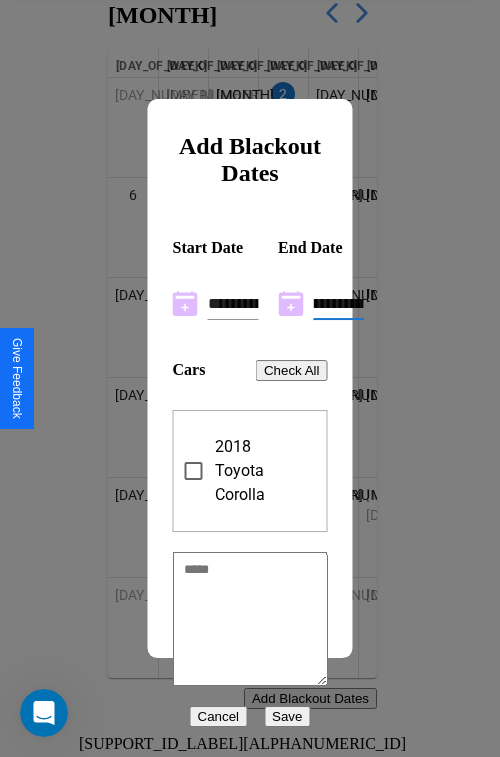 scroll, scrollTop: 0, scrollLeft: 37, axis: horizontal 